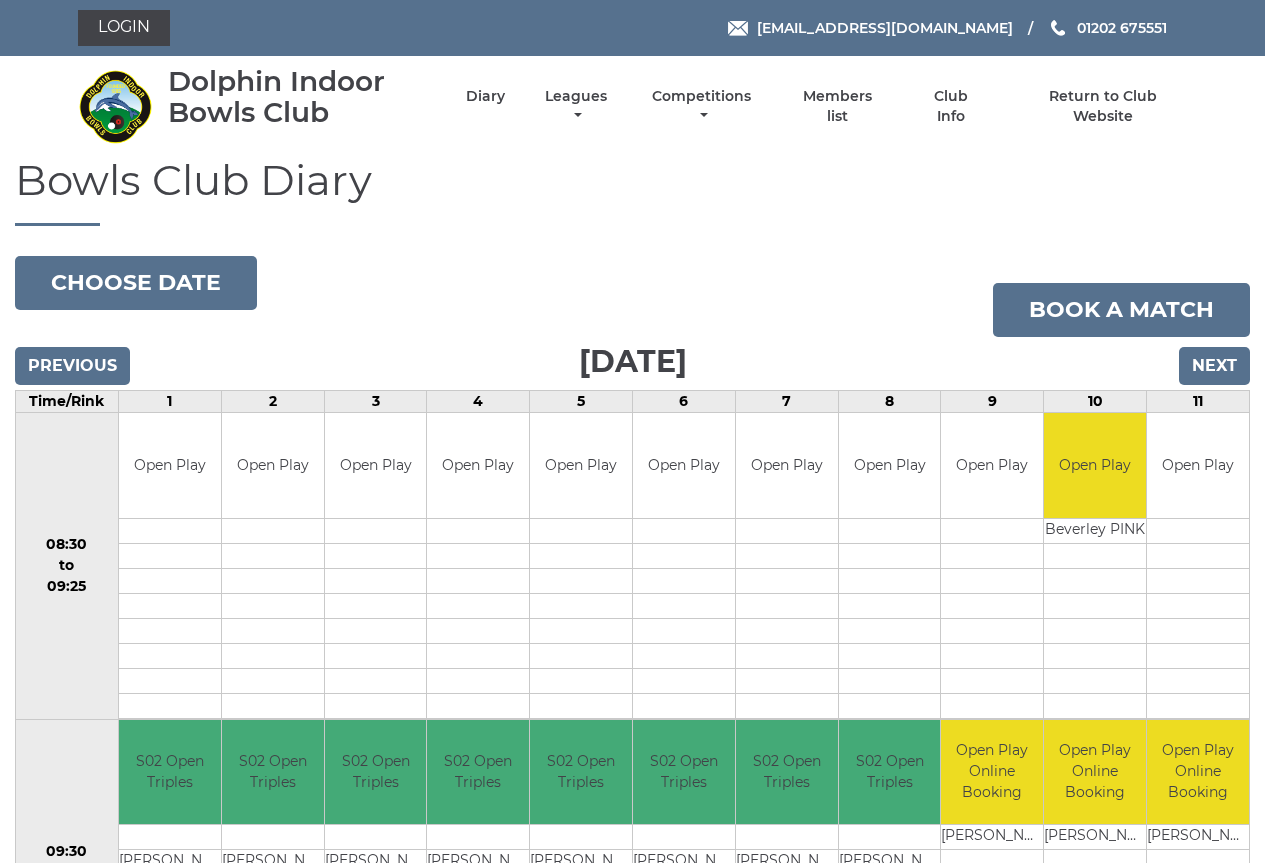 scroll, scrollTop: 0, scrollLeft: 0, axis: both 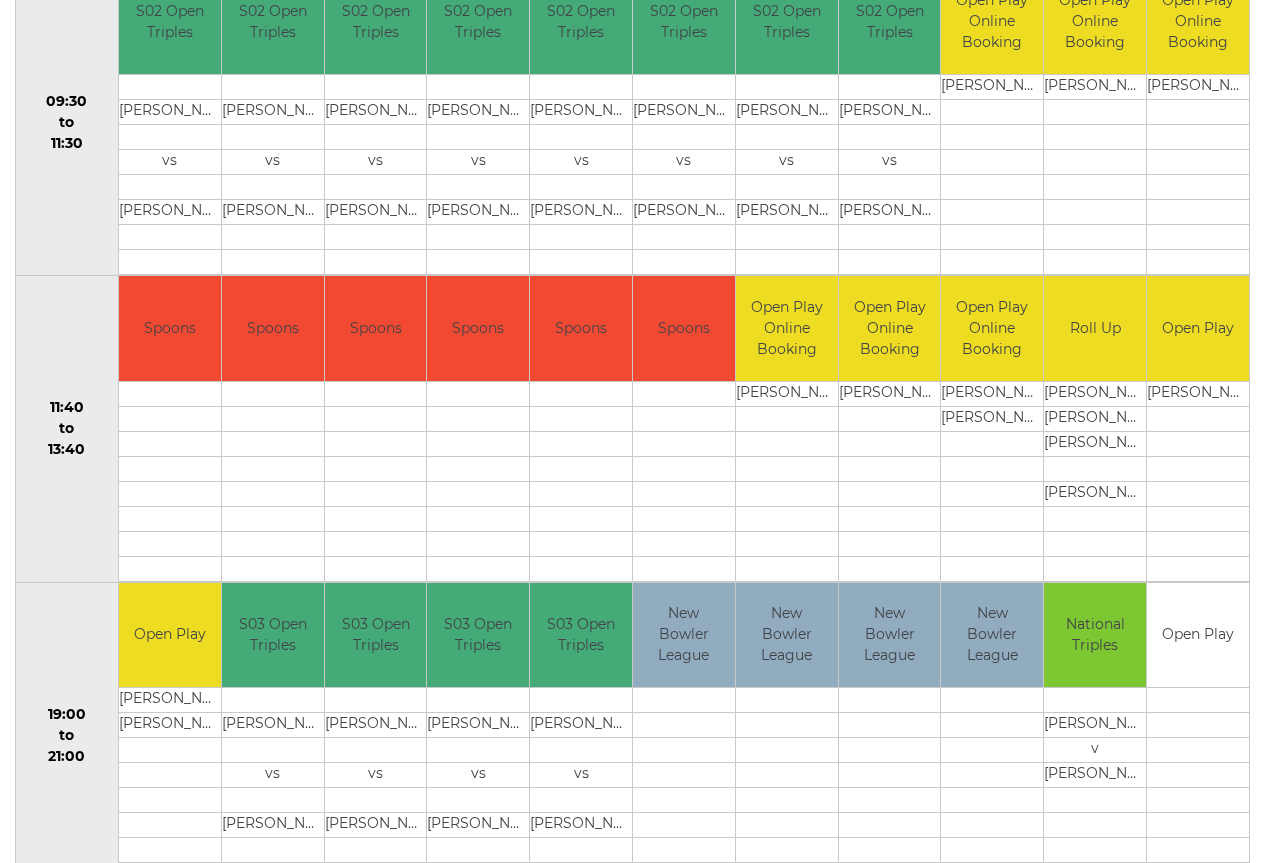click at bounding box center [1095, 568] 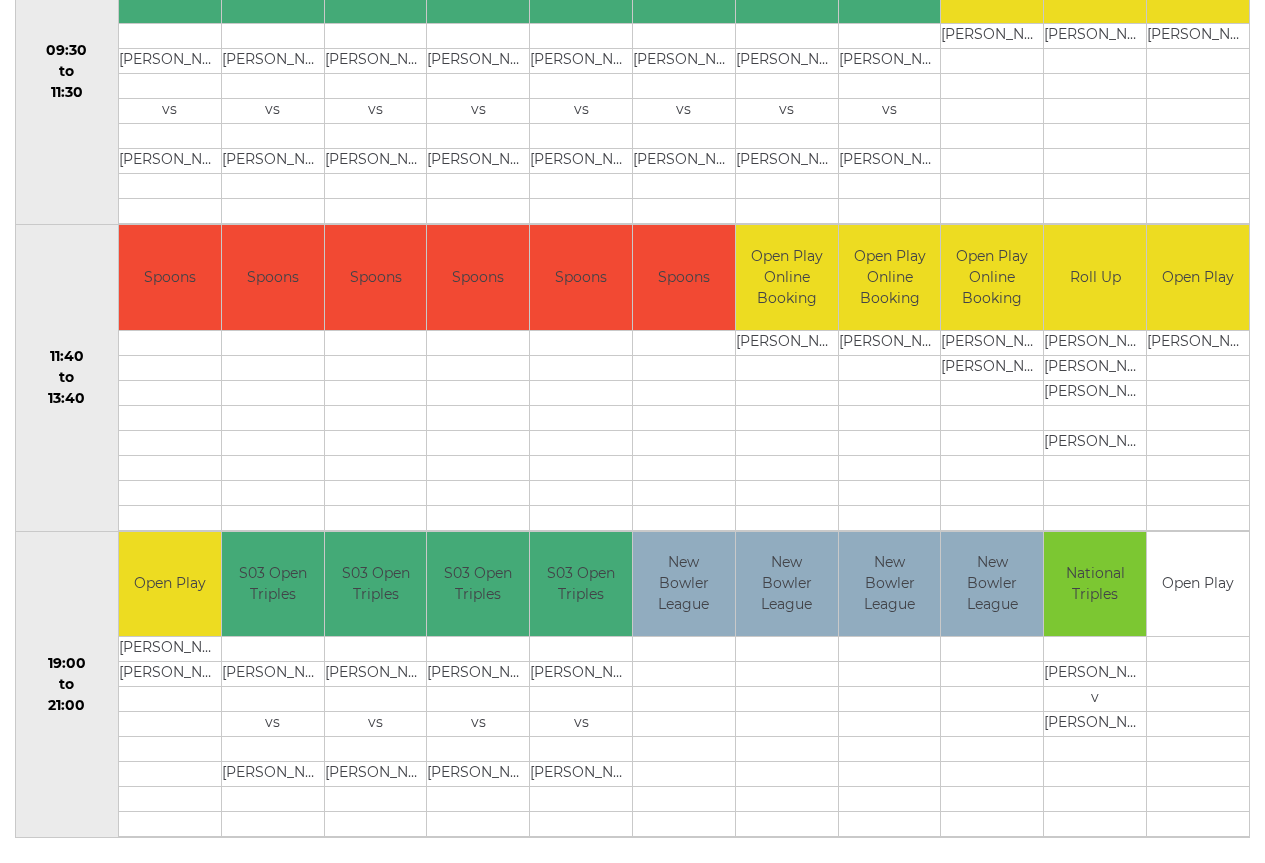 scroll, scrollTop: 816, scrollLeft: 0, axis: vertical 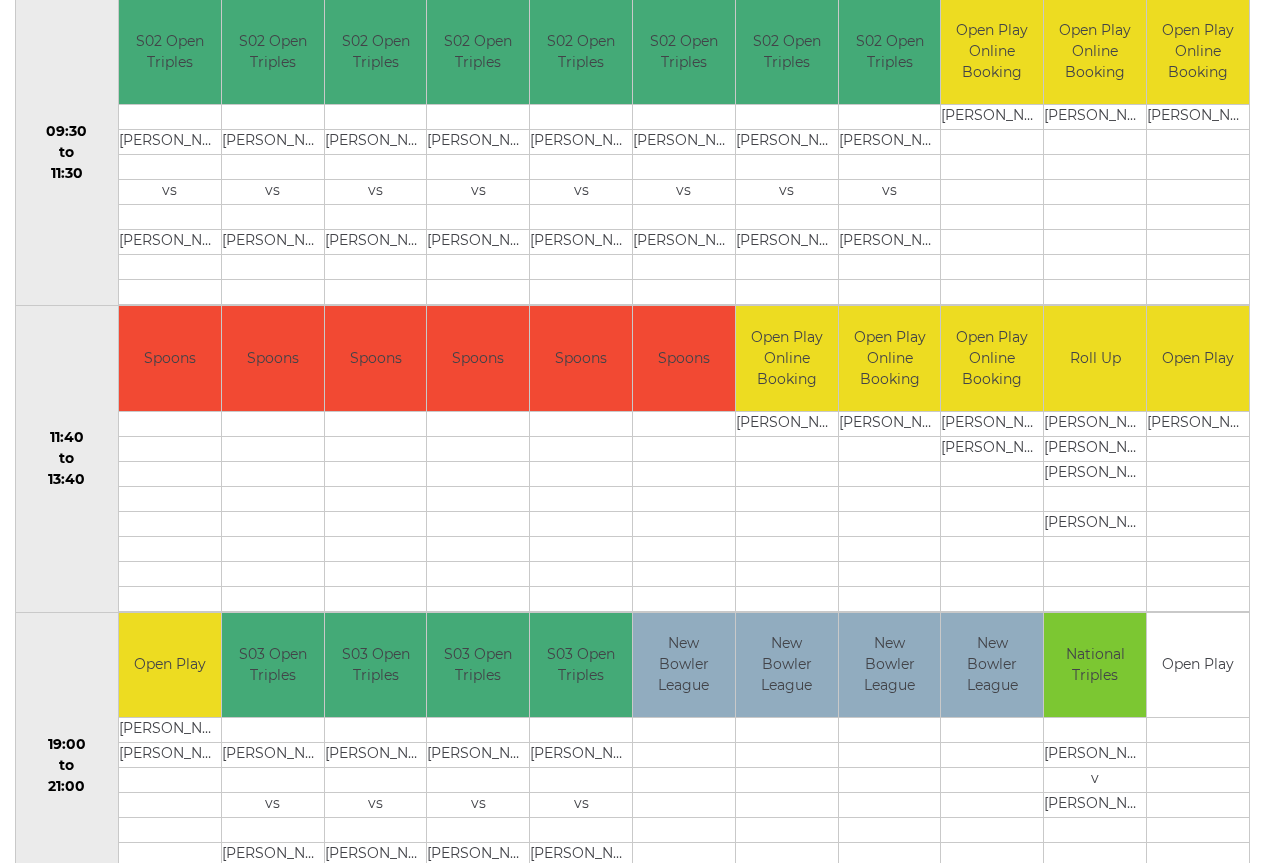 click on "[PERSON_NAME]" at bounding box center [1095, 448] 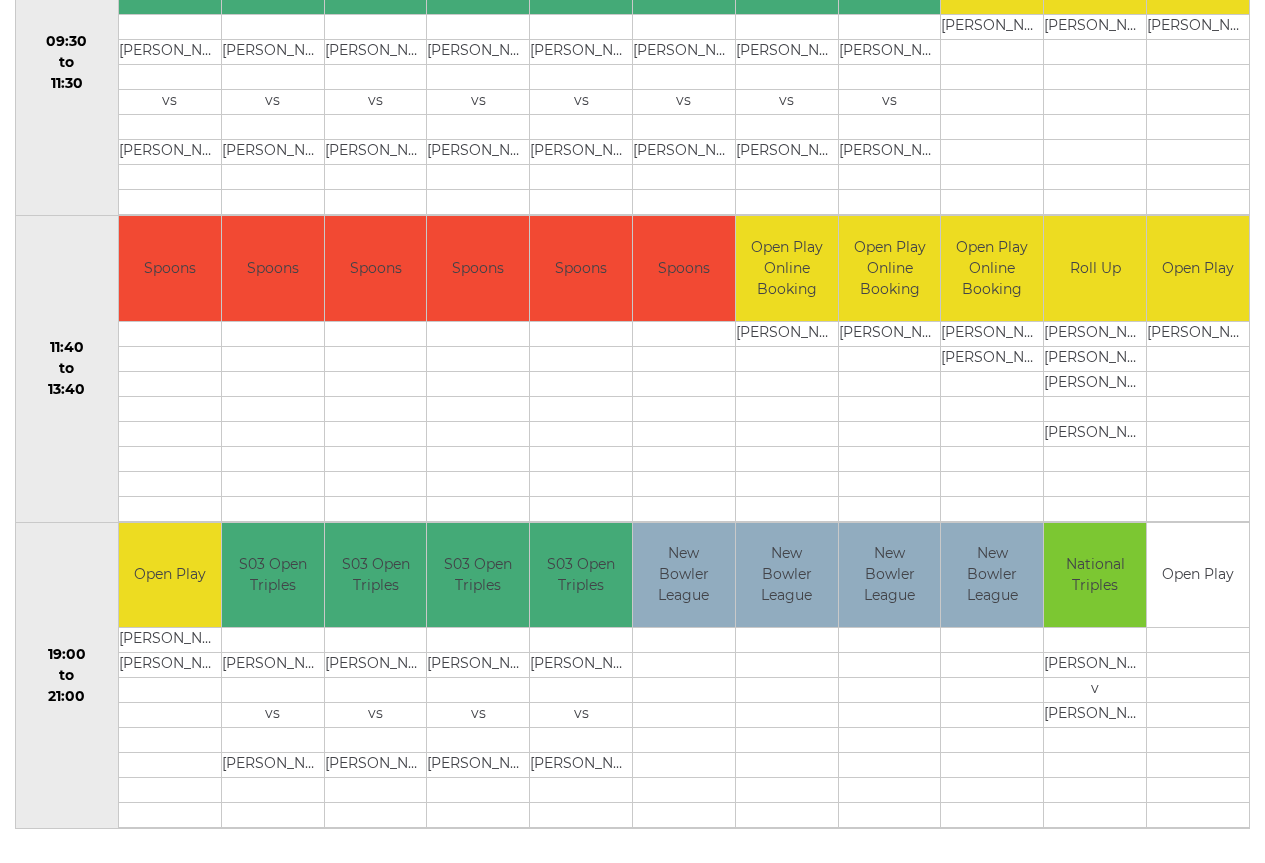 scroll, scrollTop: 785, scrollLeft: 0, axis: vertical 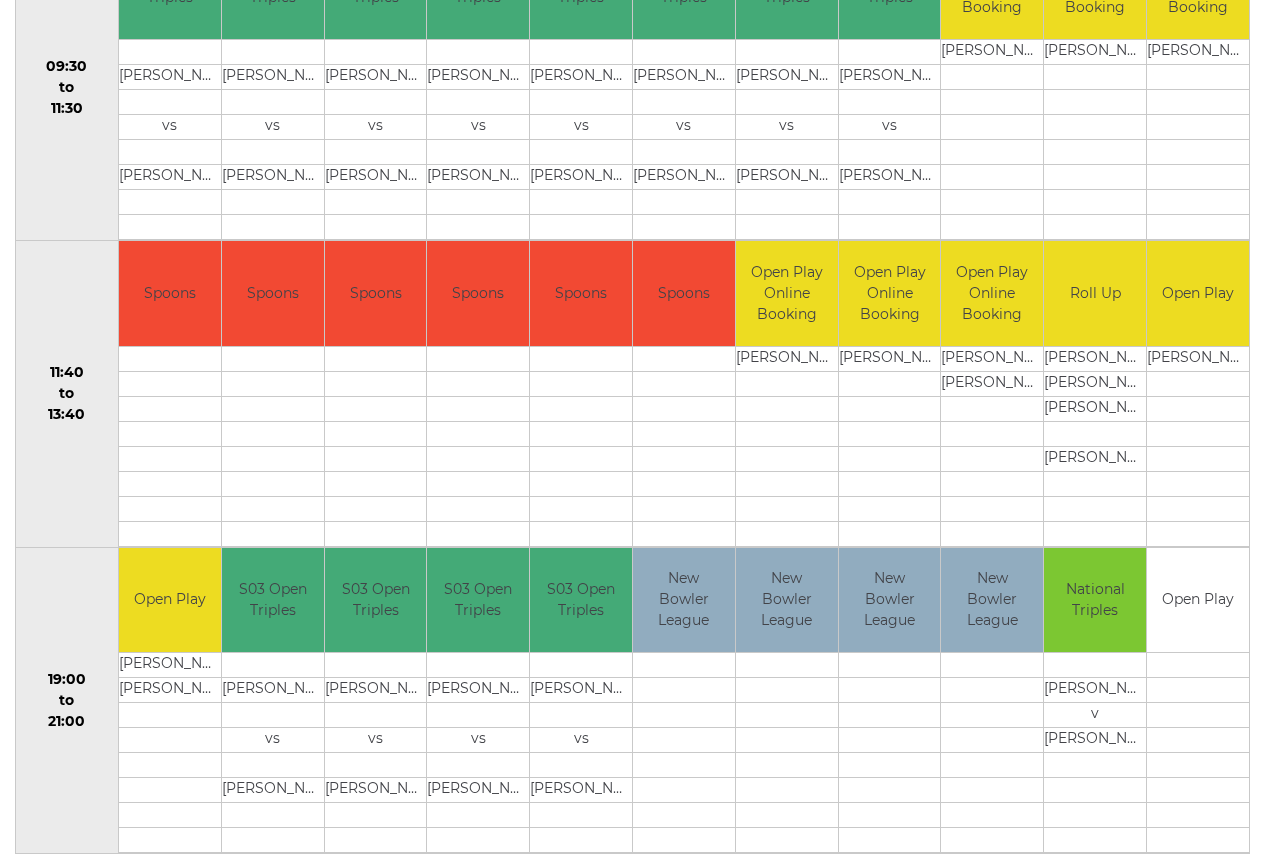click on "Roll Up" at bounding box center [1095, 293] 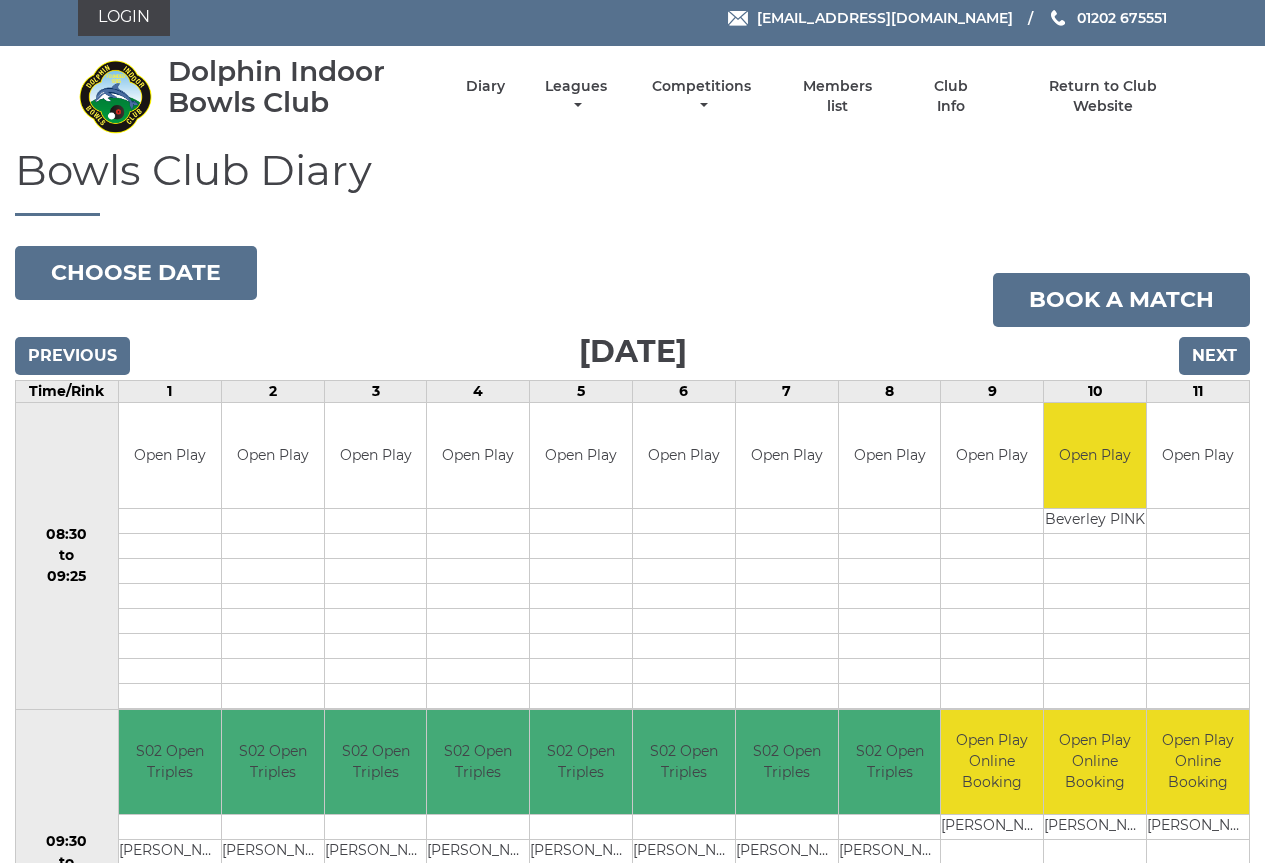 scroll, scrollTop: 0, scrollLeft: 0, axis: both 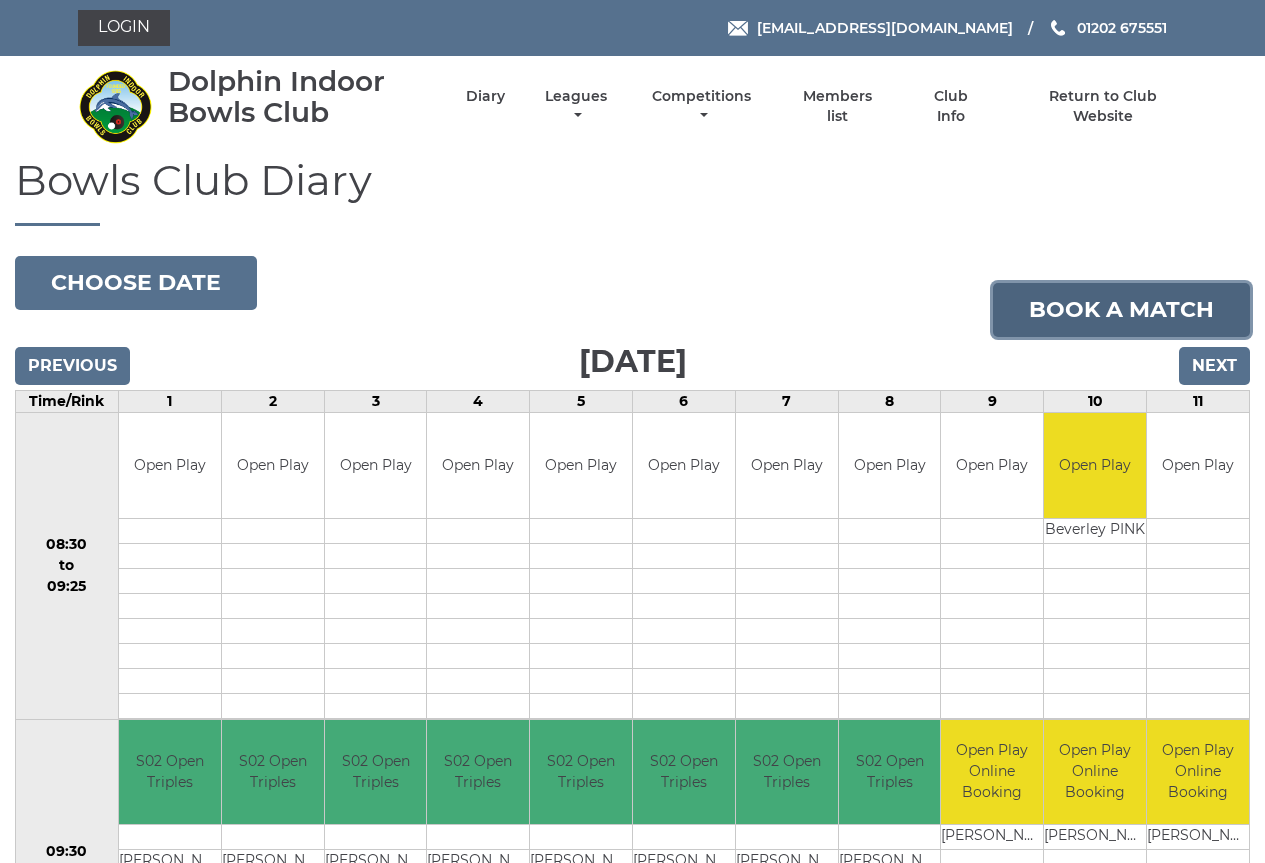 click on "Book a match" at bounding box center (1121, 310) 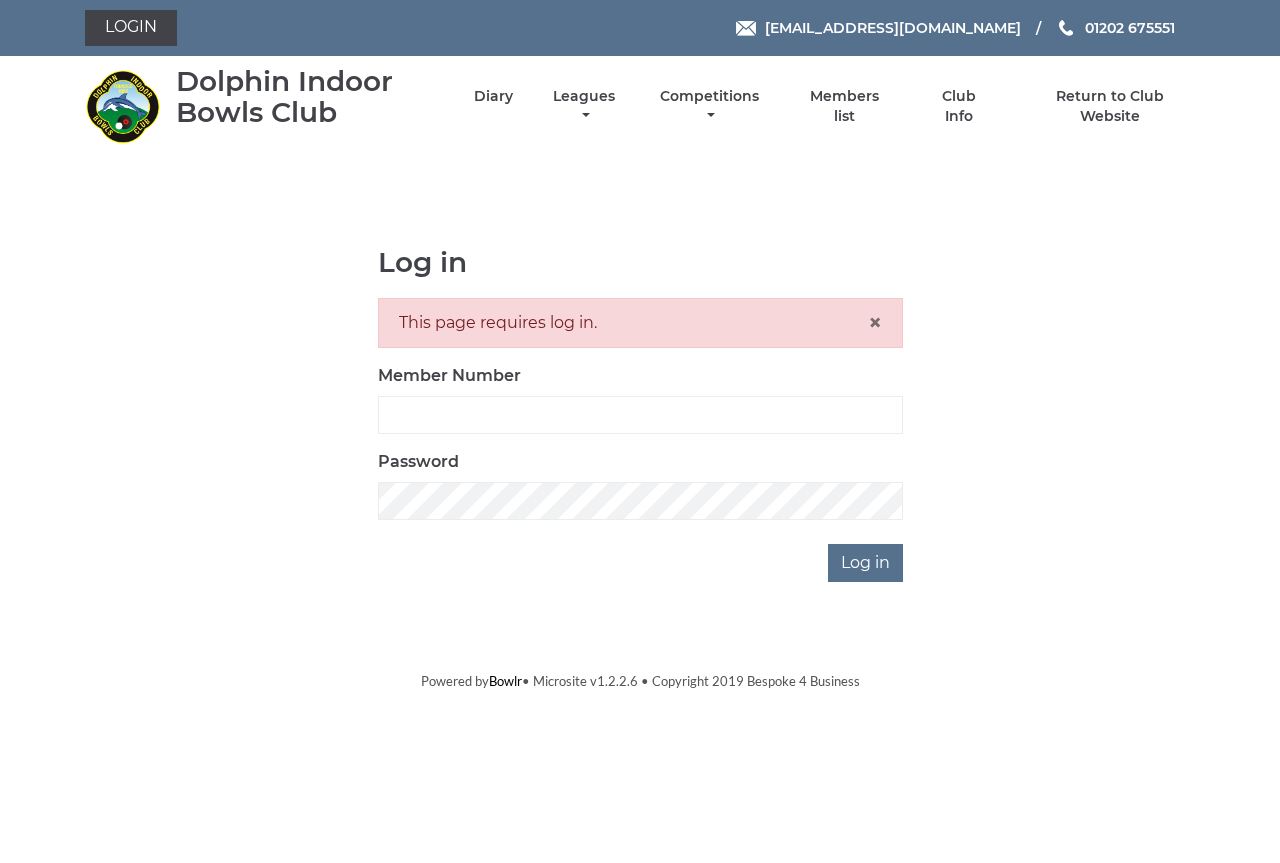scroll, scrollTop: 0, scrollLeft: 0, axis: both 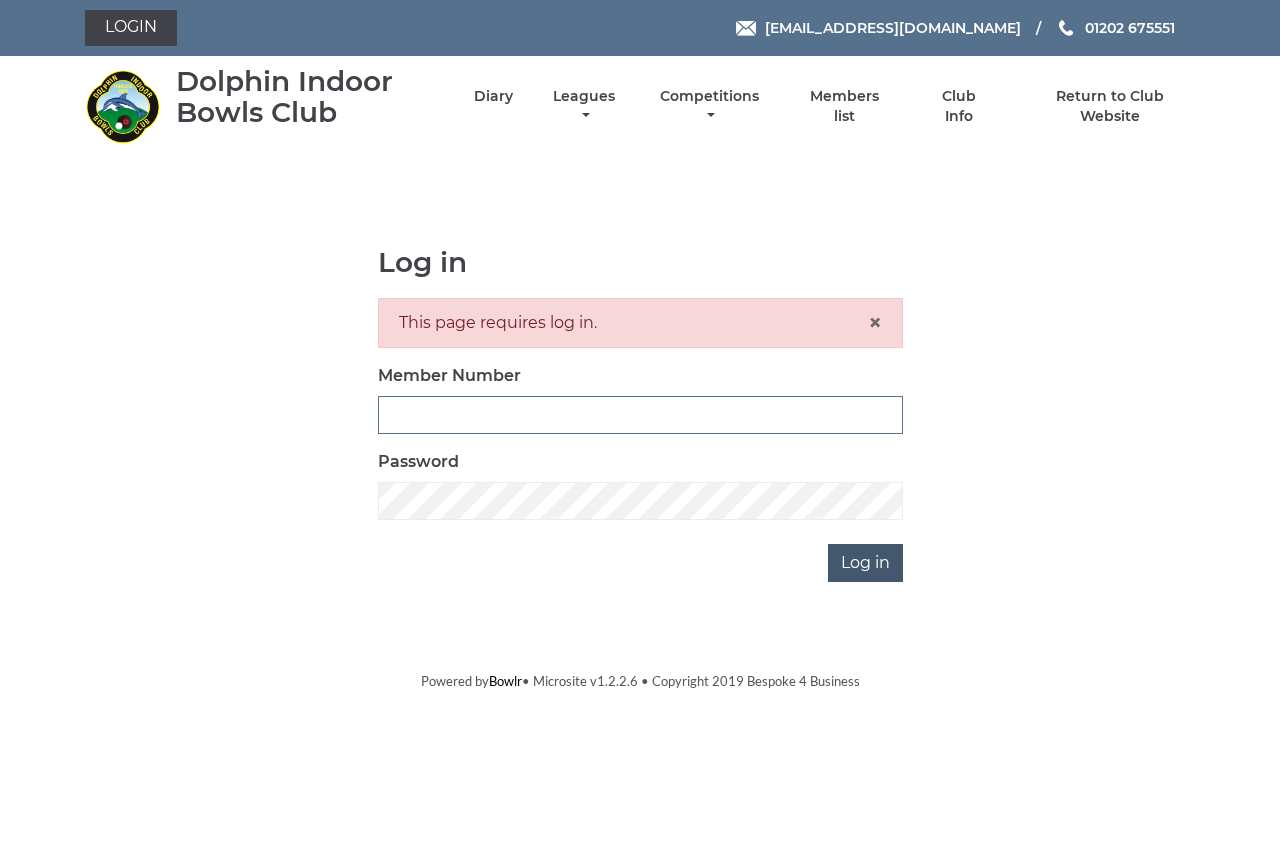 type on "2596" 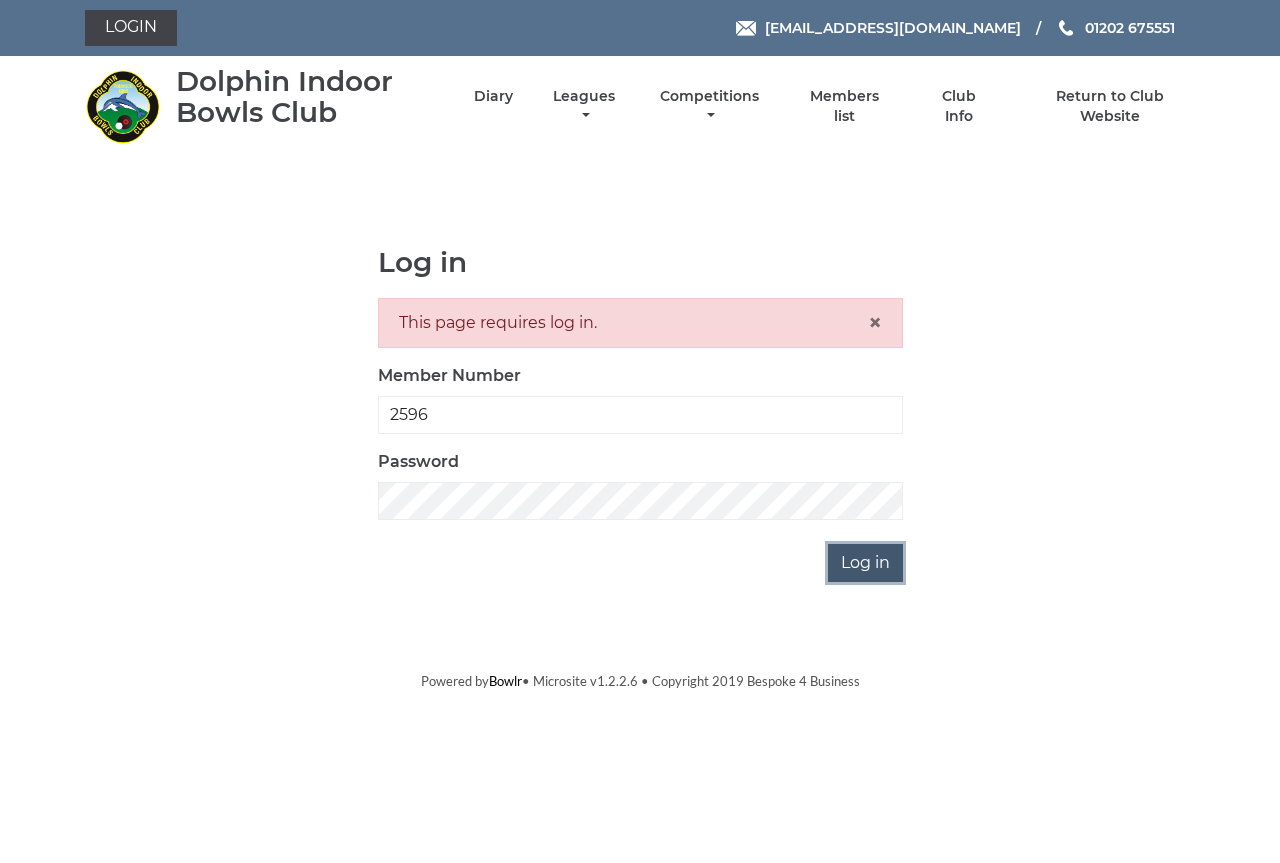 click on "Log in" at bounding box center [865, 563] 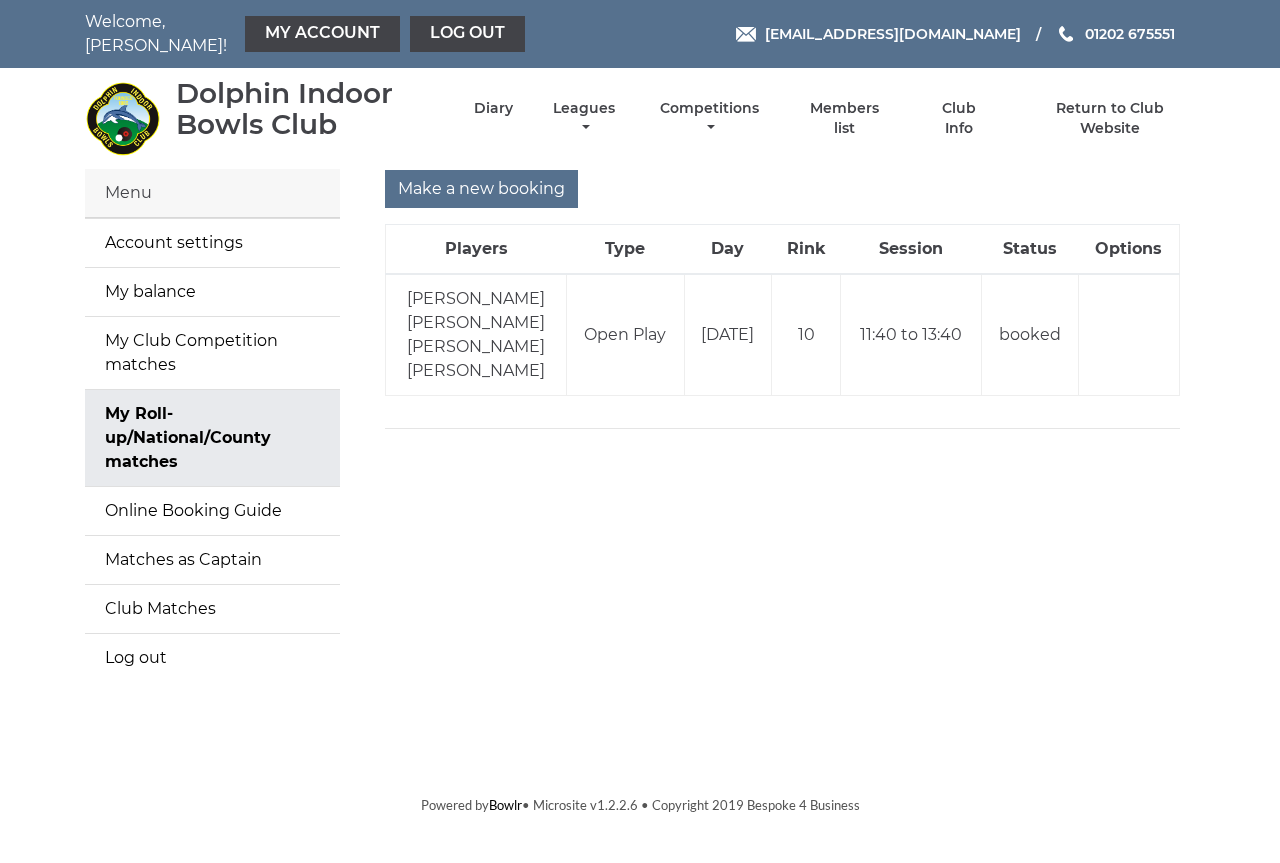 scroll, scrollTop: 0, scrollLeft: 0, axis: both 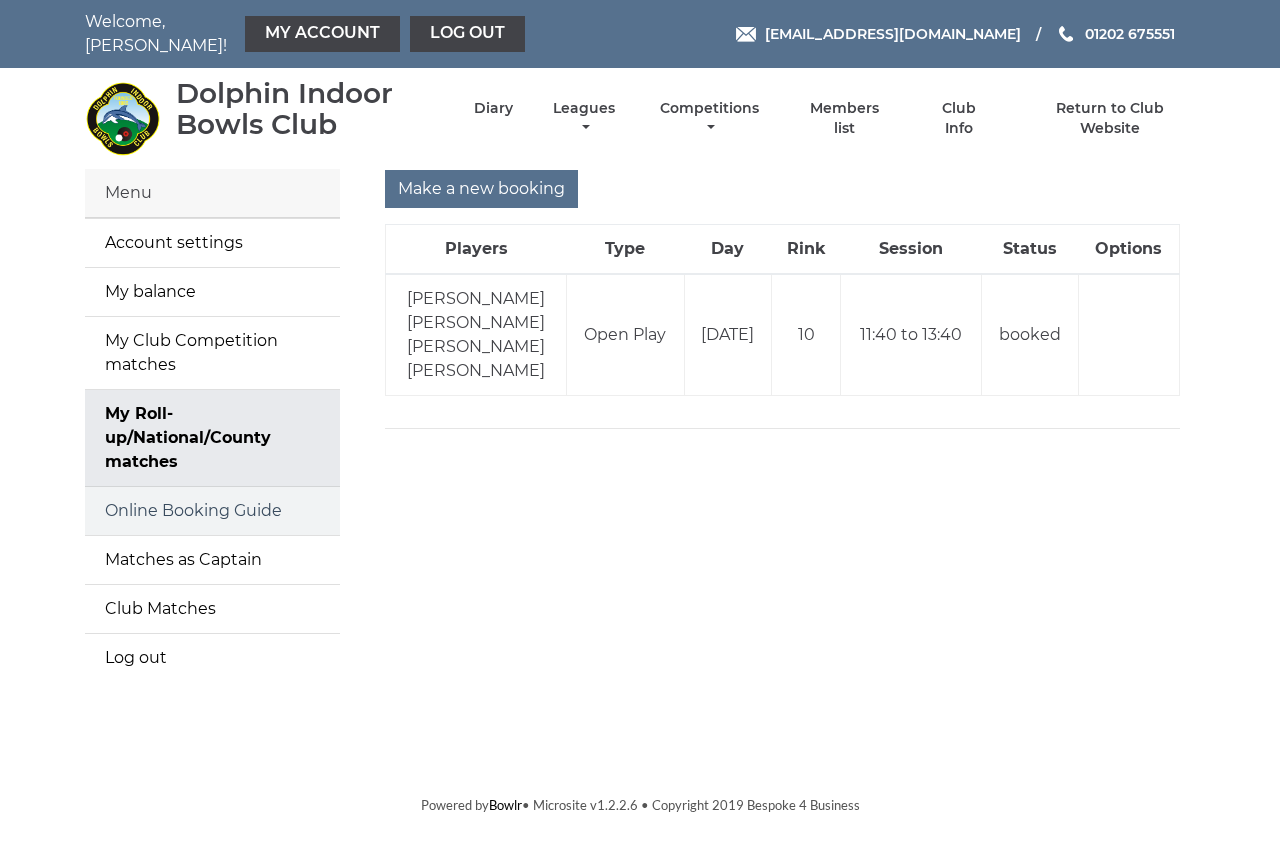 click on "Online Booking Guide" at bounding box center [212, 511] 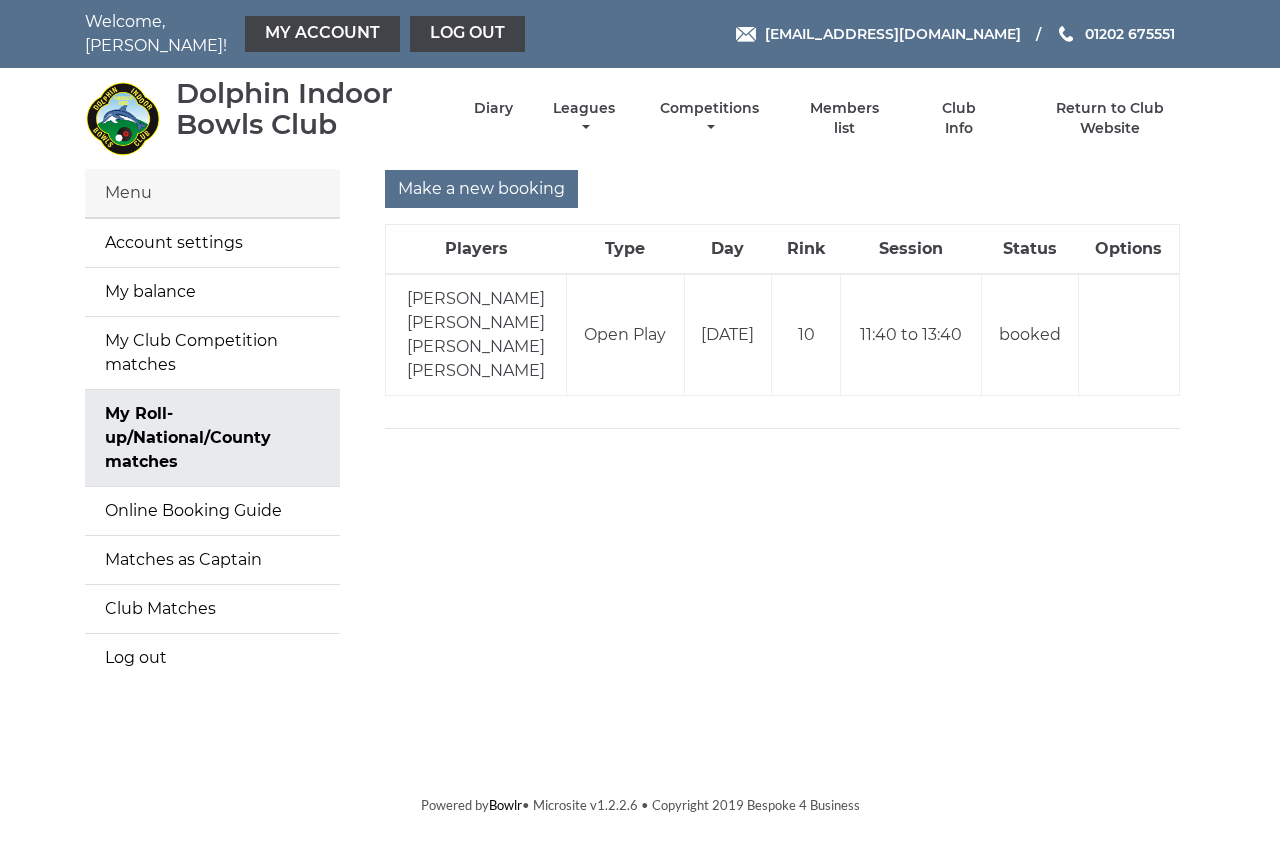 click at bounding box center (1128, 335) 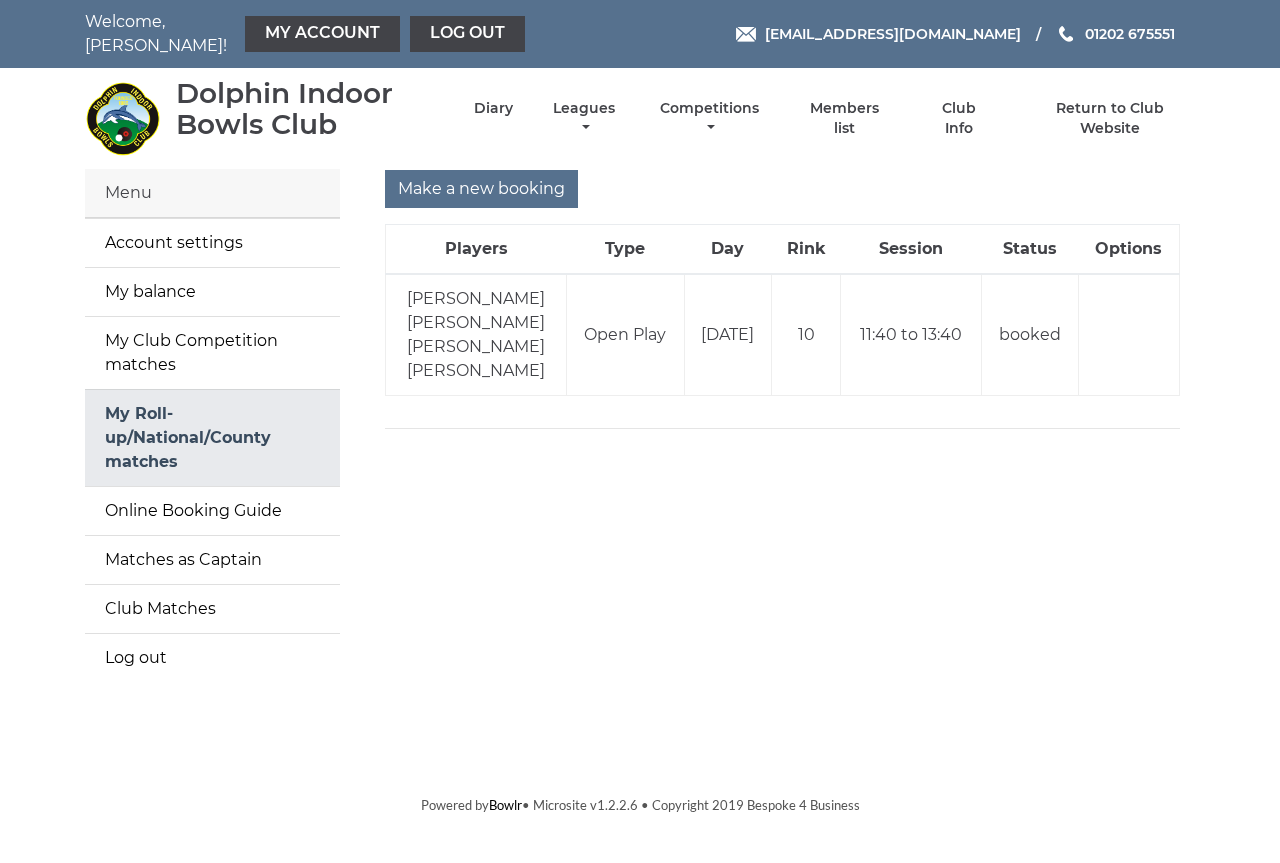 click on "My Roll-up/National/County matches" at bounding box center [212, 438] 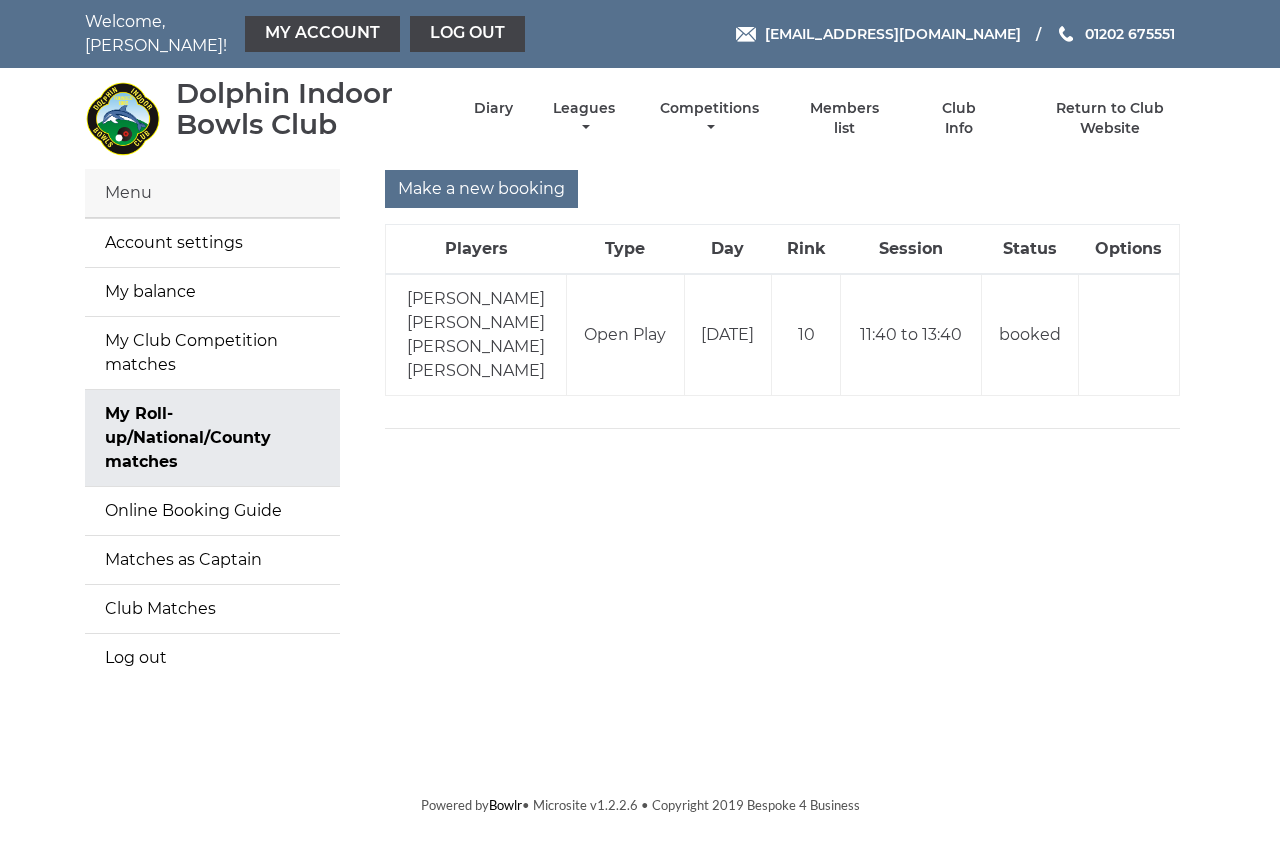 scroll, scrollTop: 0, scrollLeft: 0, axis: both 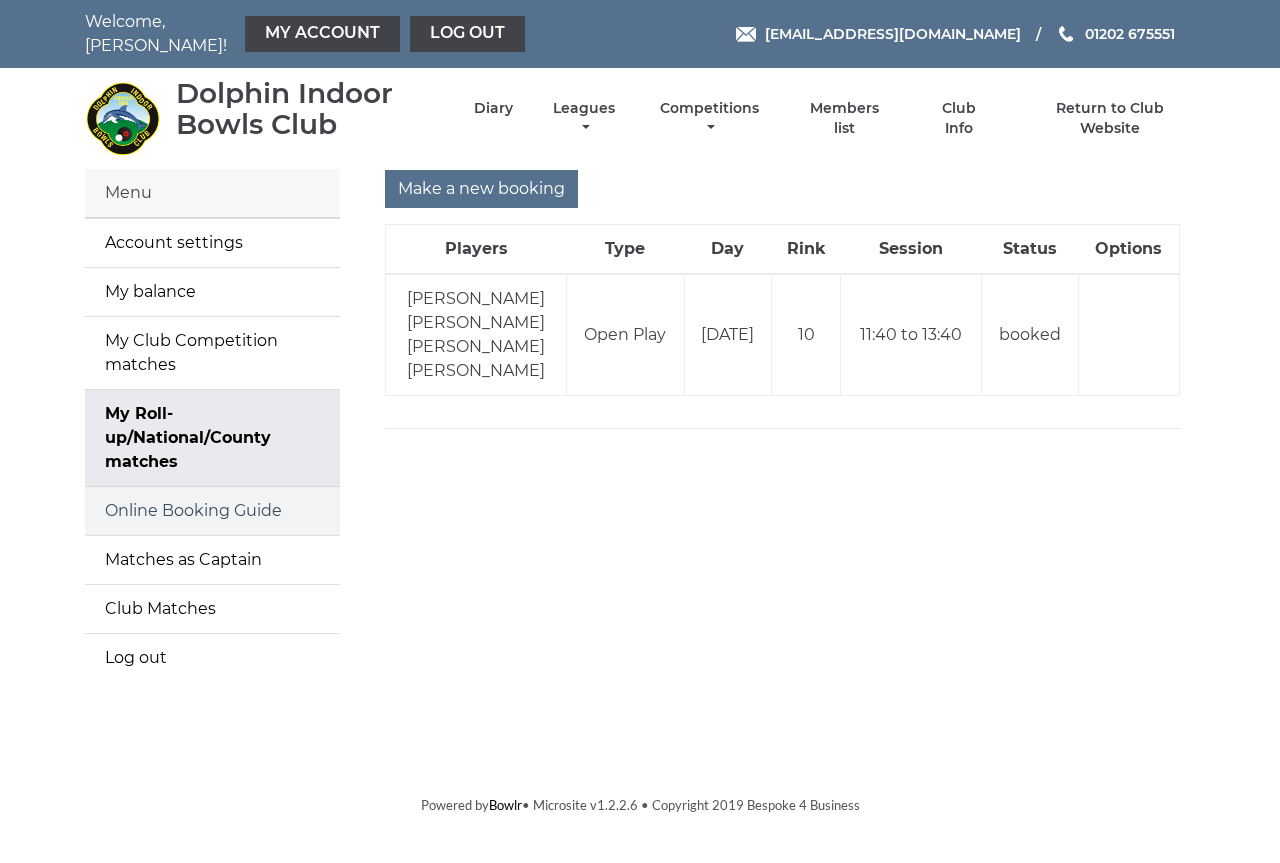 click on "Online Booking Guide" at bounding box center (212, 511) 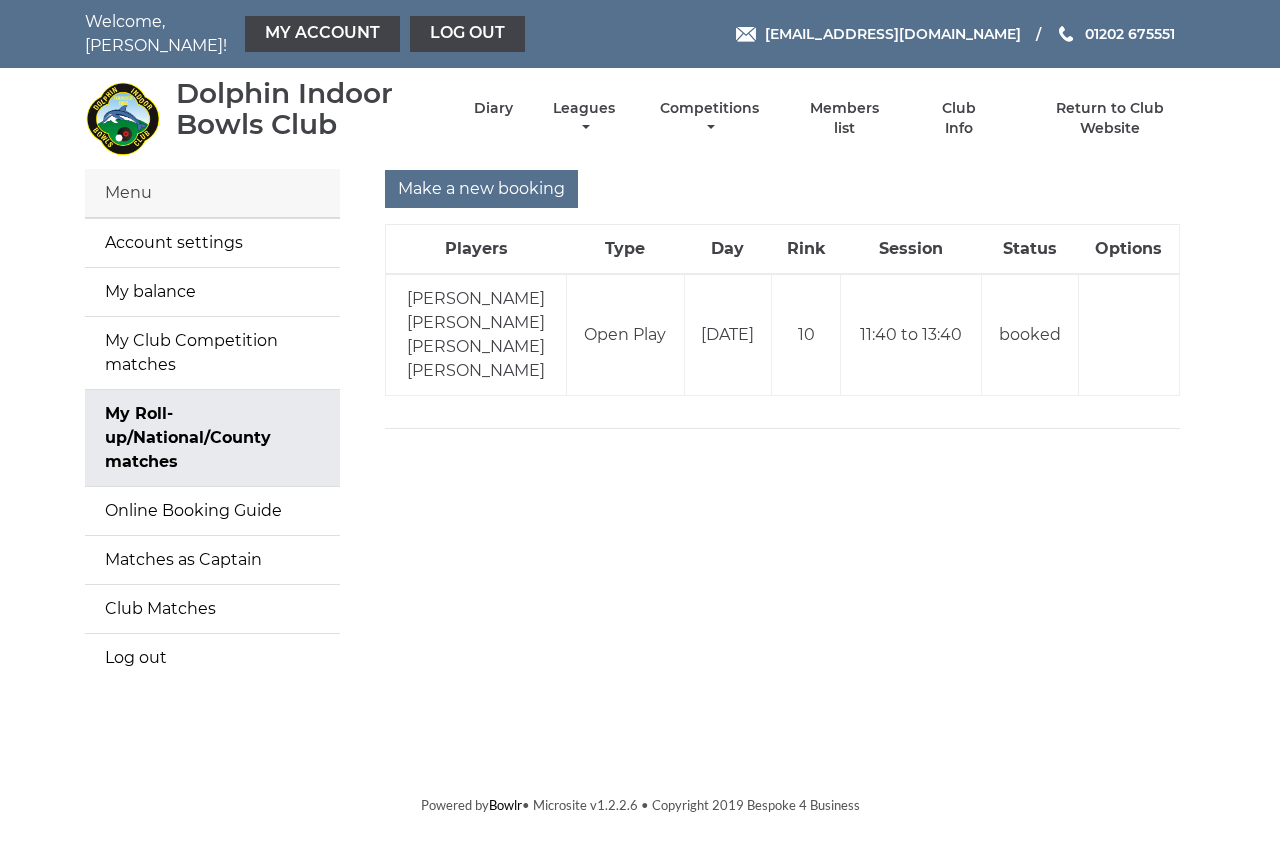 click on "[PERSON_NAME]                                                                             [PERSON_NAME]                                                                             [PERSON_NAME]                                                                                                                                                         [PERSON_NAME]" at bounding box center (476, 335) 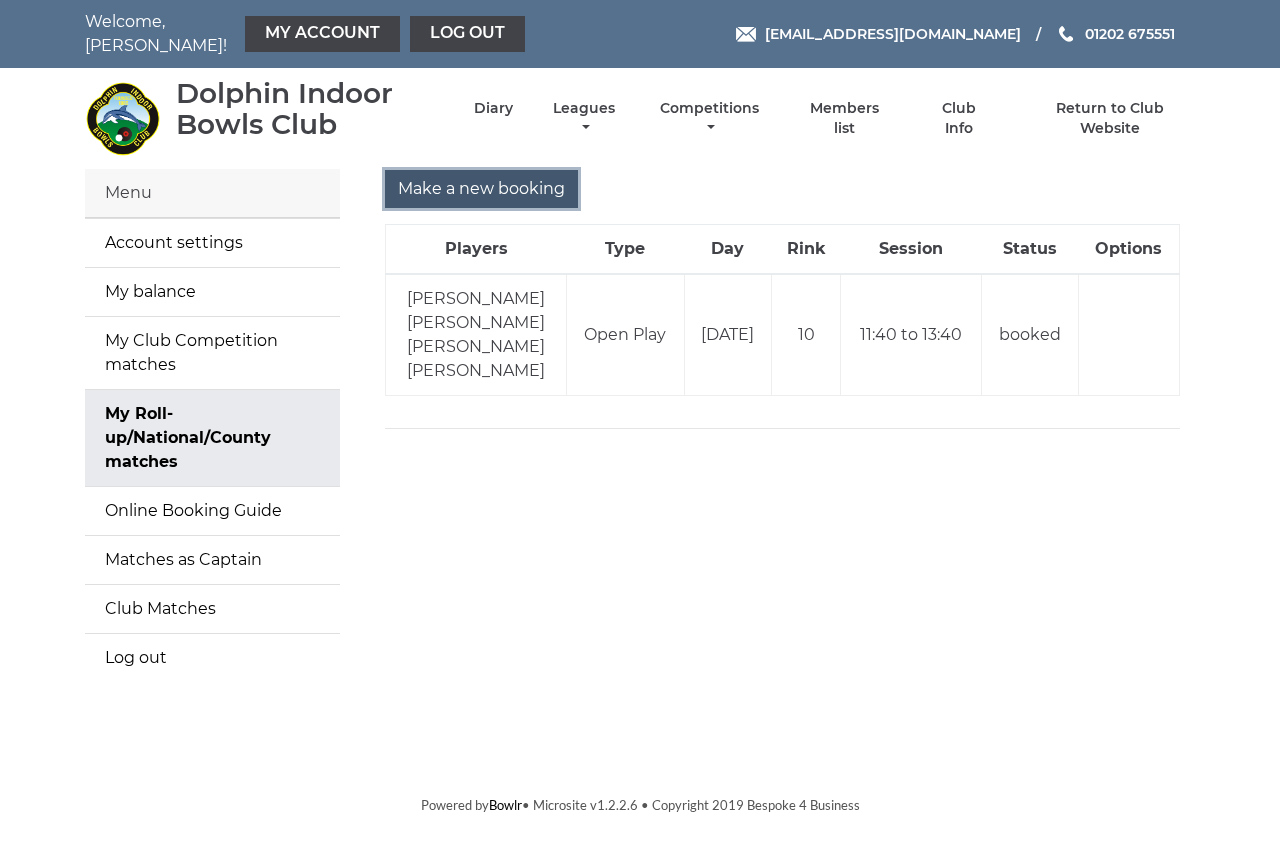 click on "Make a new booking" at bounding box center [481, 189] 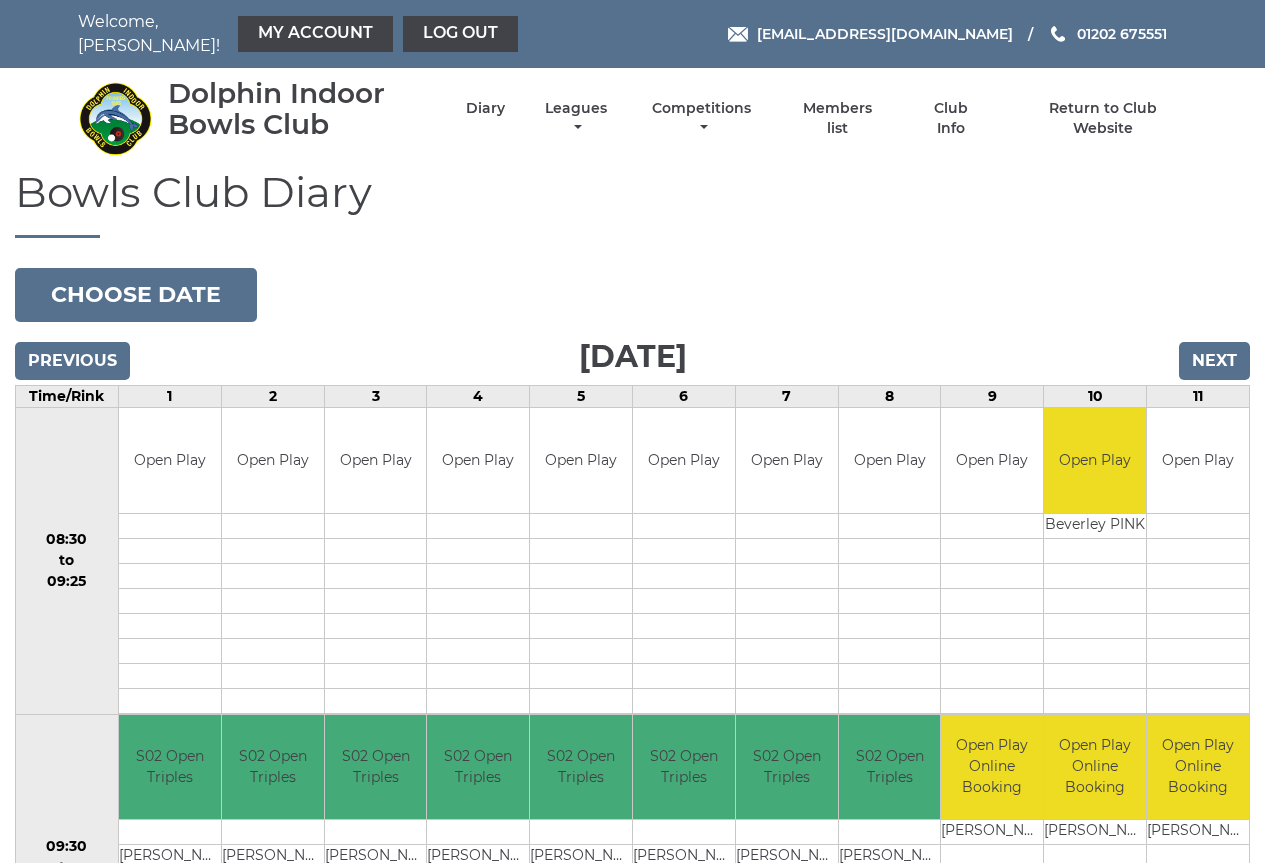 scroll, scrollTop: 0, scrollLeft: 0, axis: both 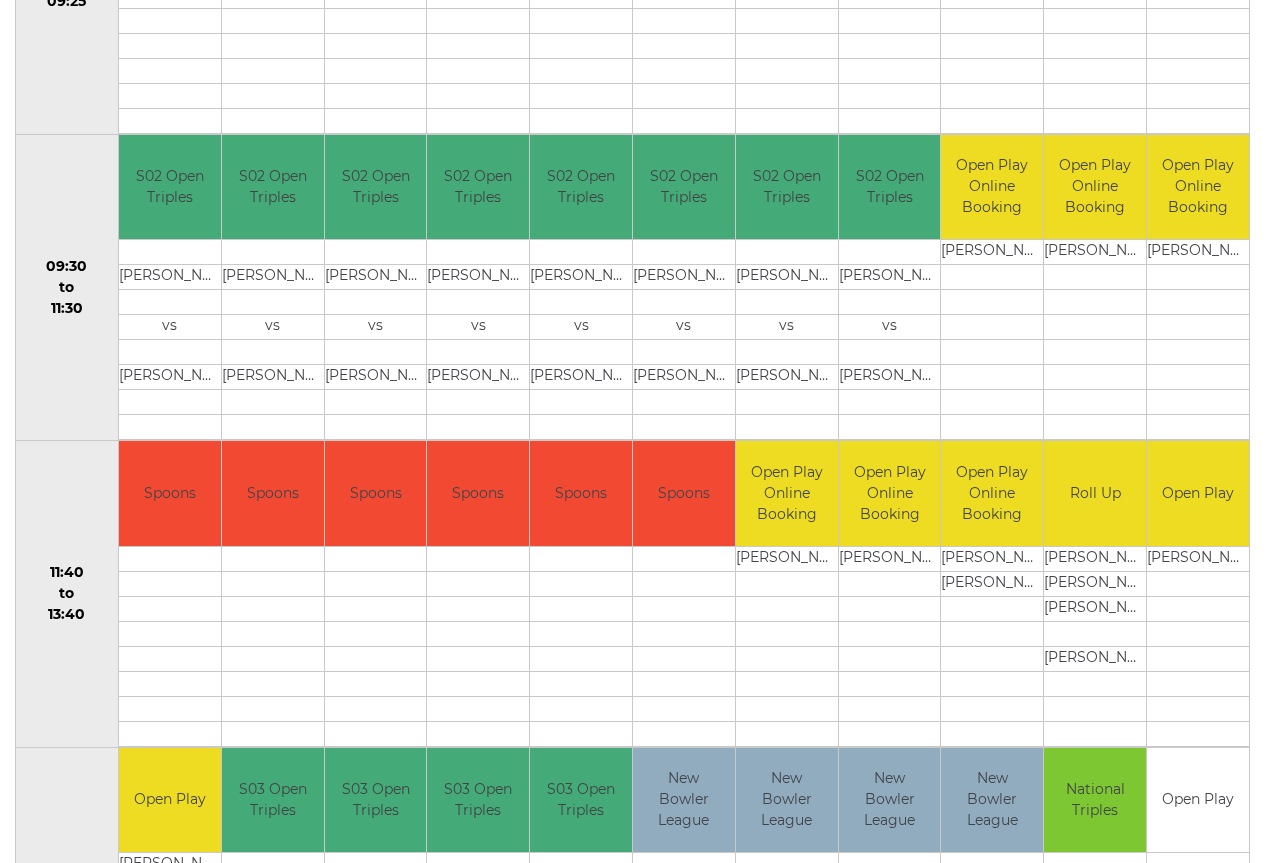 click at bounding box center [1198, 683] 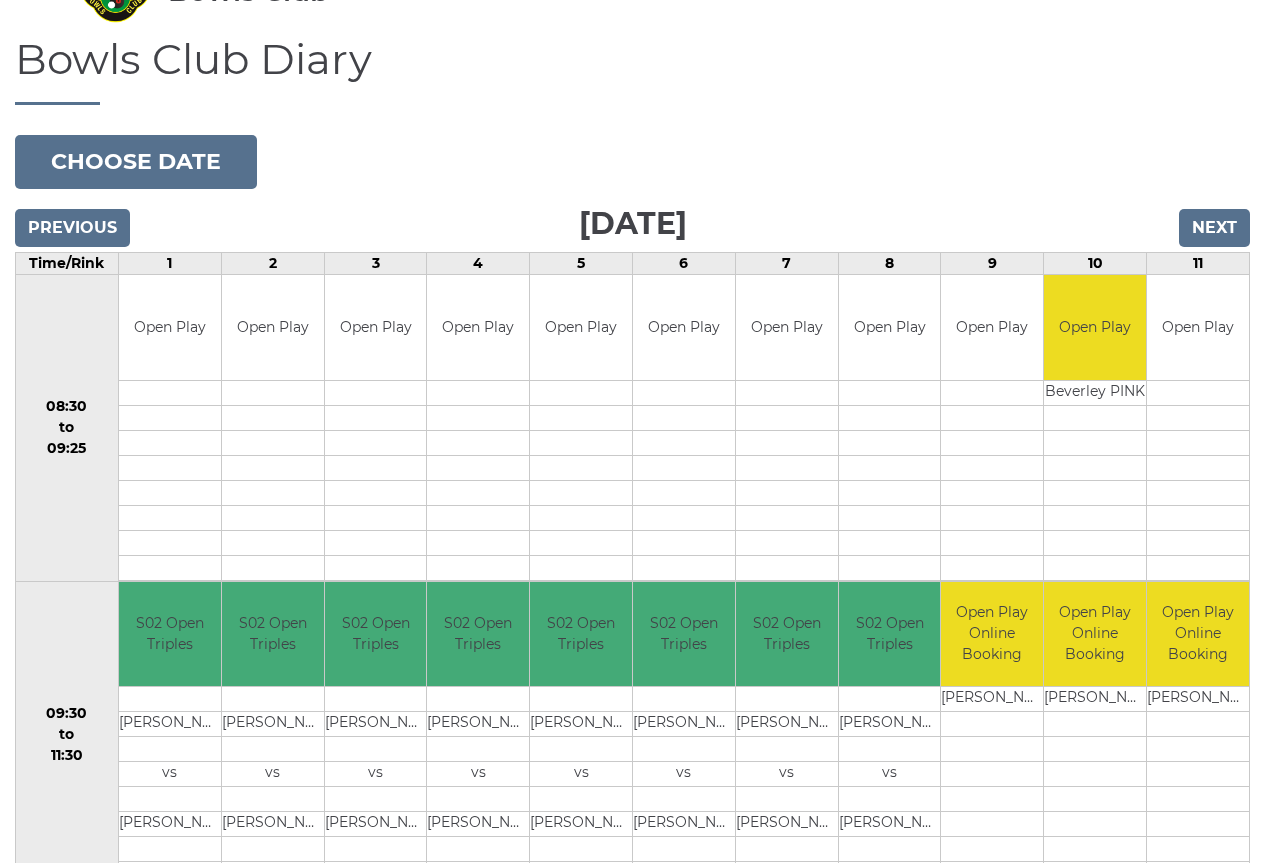 scroll, scrollTop: 127, scrollLeft: 0, axis: vertical 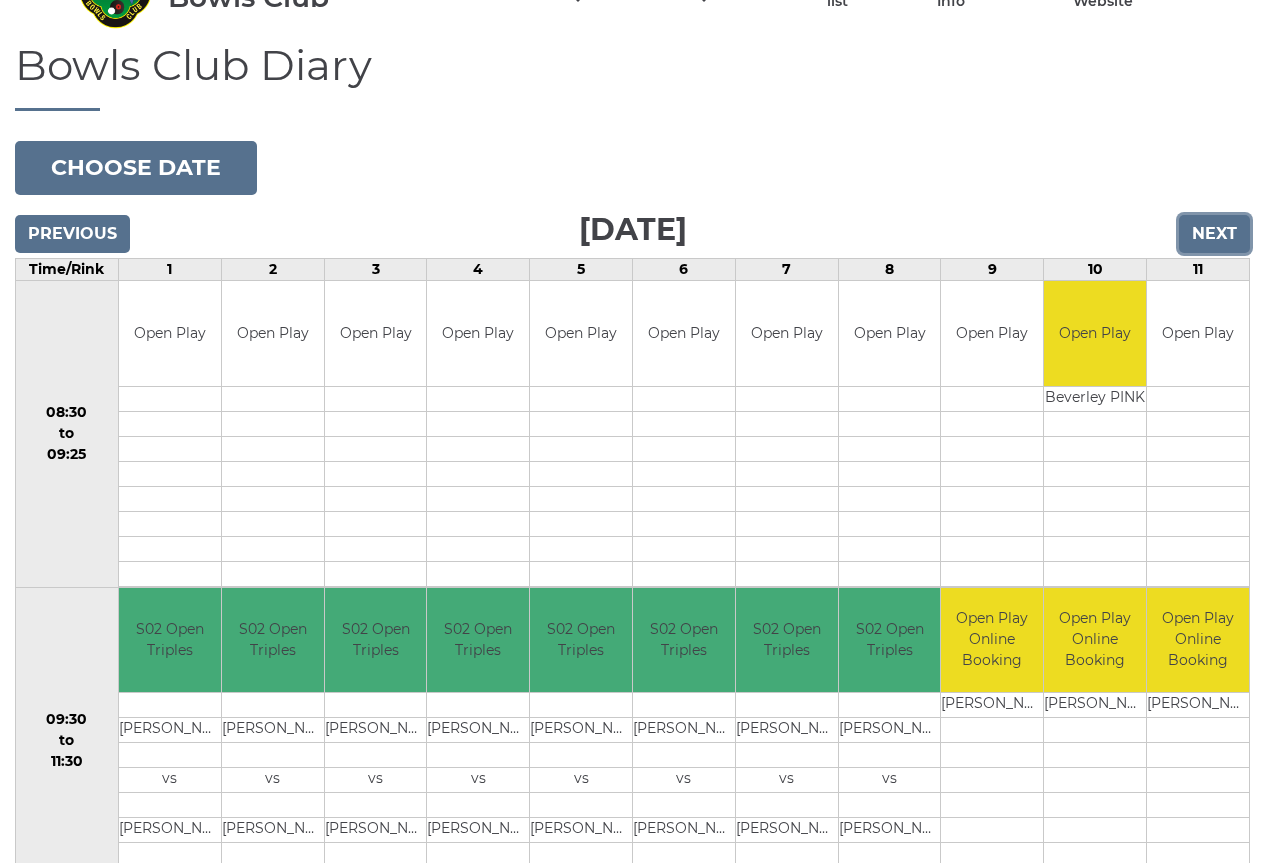 click on "Next" at bounding box center [1214, 234] 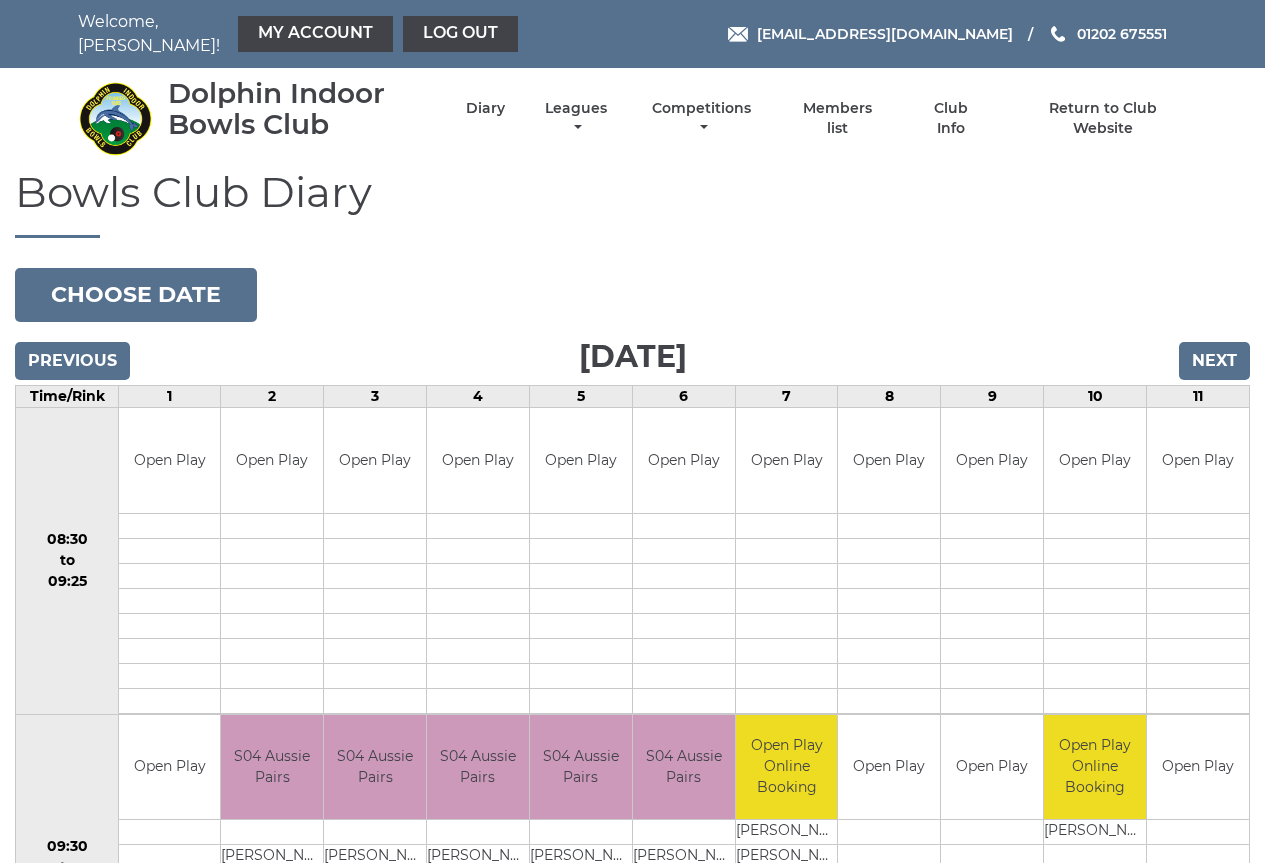 scroll, scrollTop: 0, scrollLeft: 0, axis: both 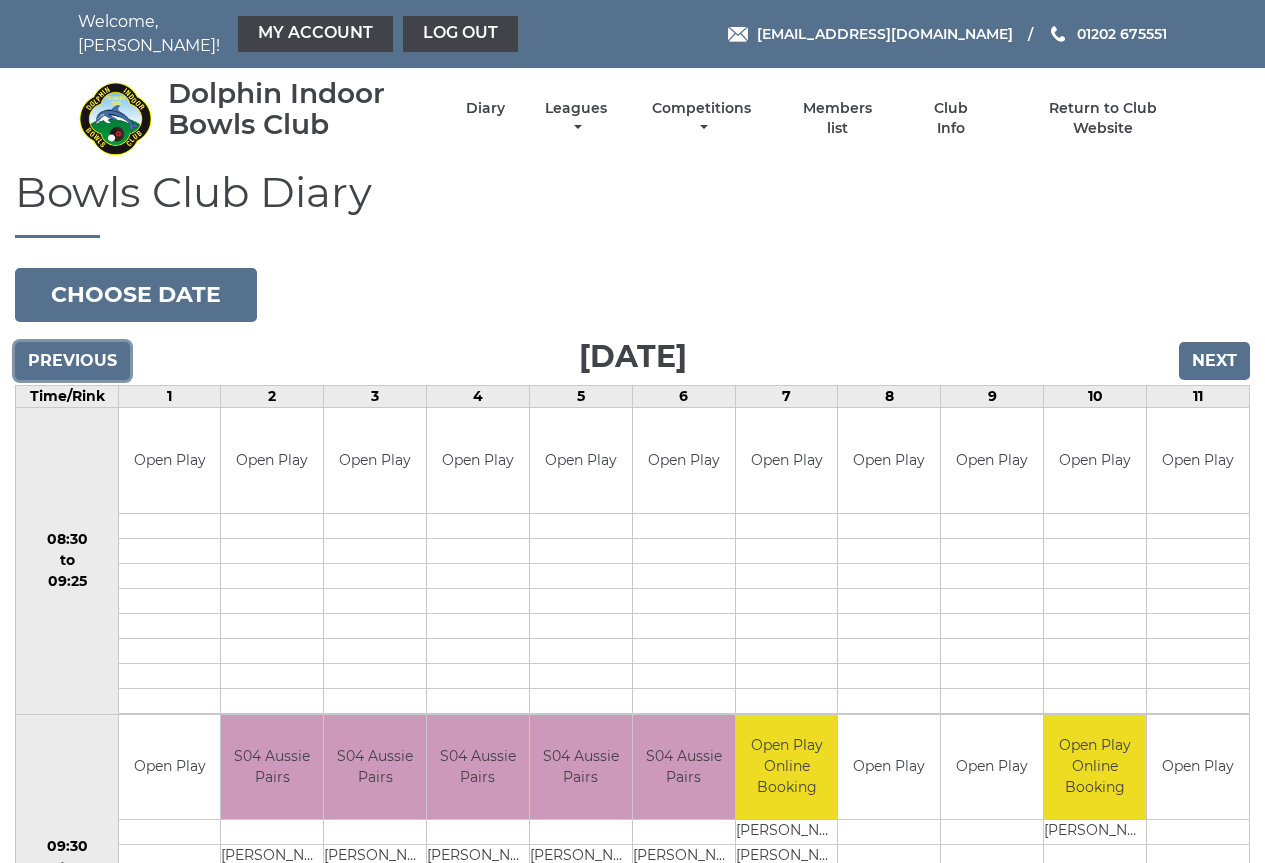 click on "Previous" at bounding box center [72, 361] 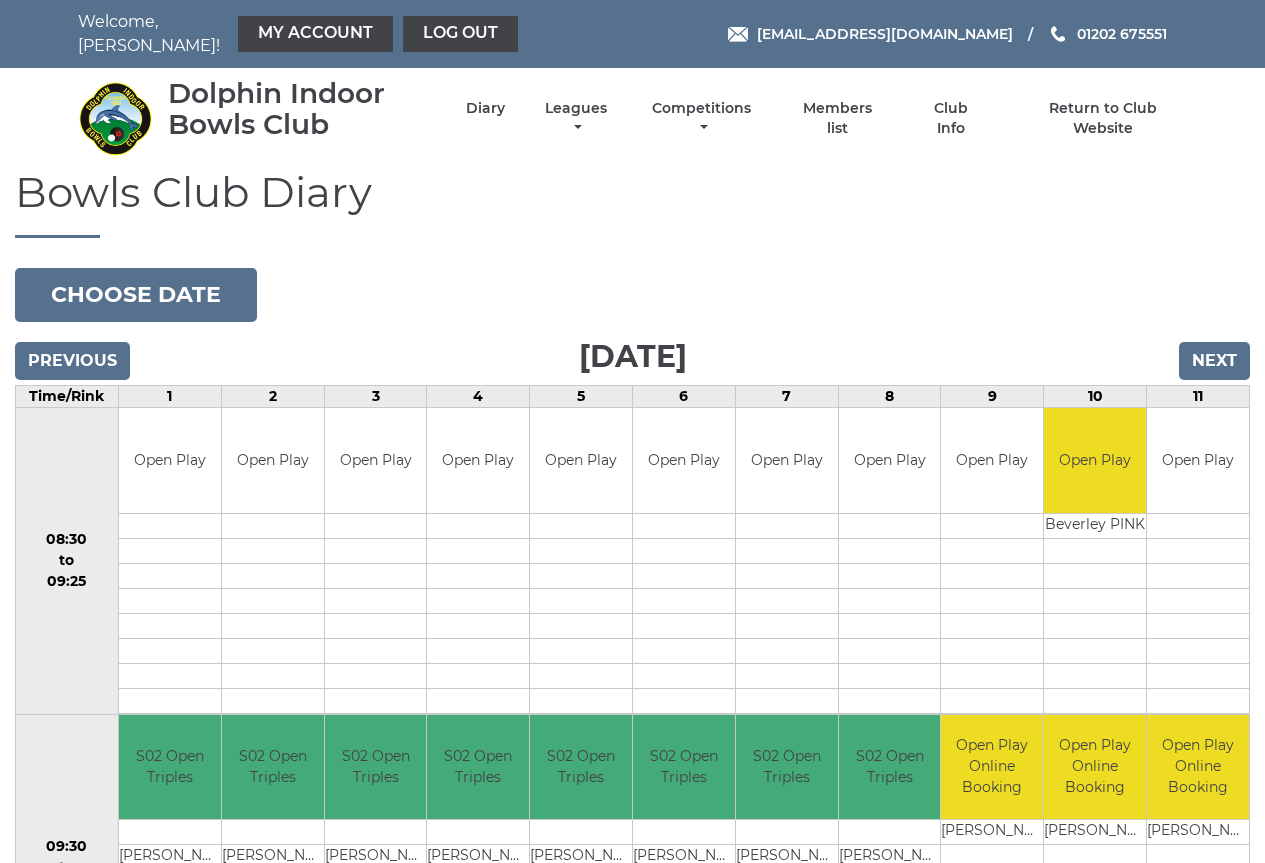 scroll, scrollTop: 0, scrollLeft: 0, axis: both 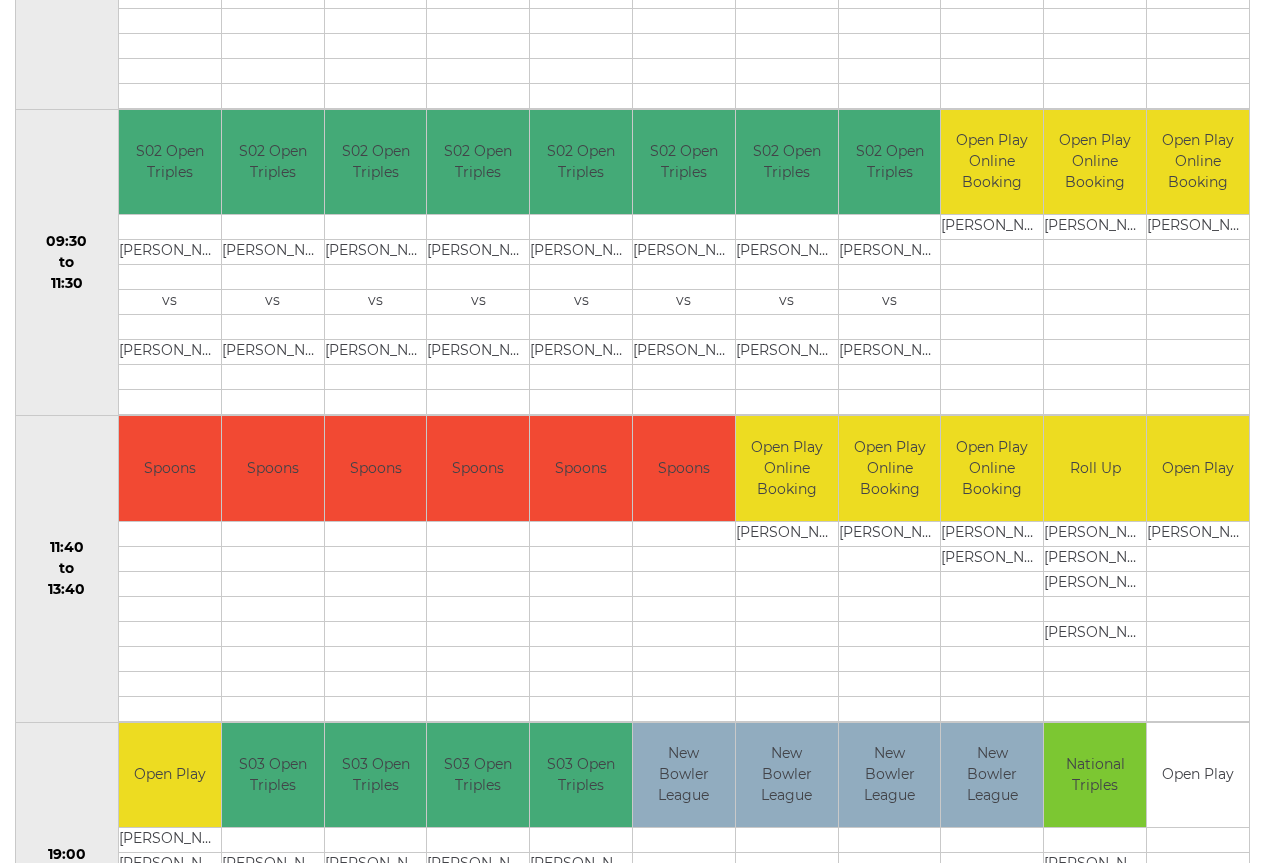 click on "Bowls Club Diary
[DATE]
Choose date
[DATE]
Previous
Next
Time/Rink
1
2
3
4
5
6
7
8
9
10
11
08:30 to 09:25
Book slot 09:30" at bounding box center [632, 296] 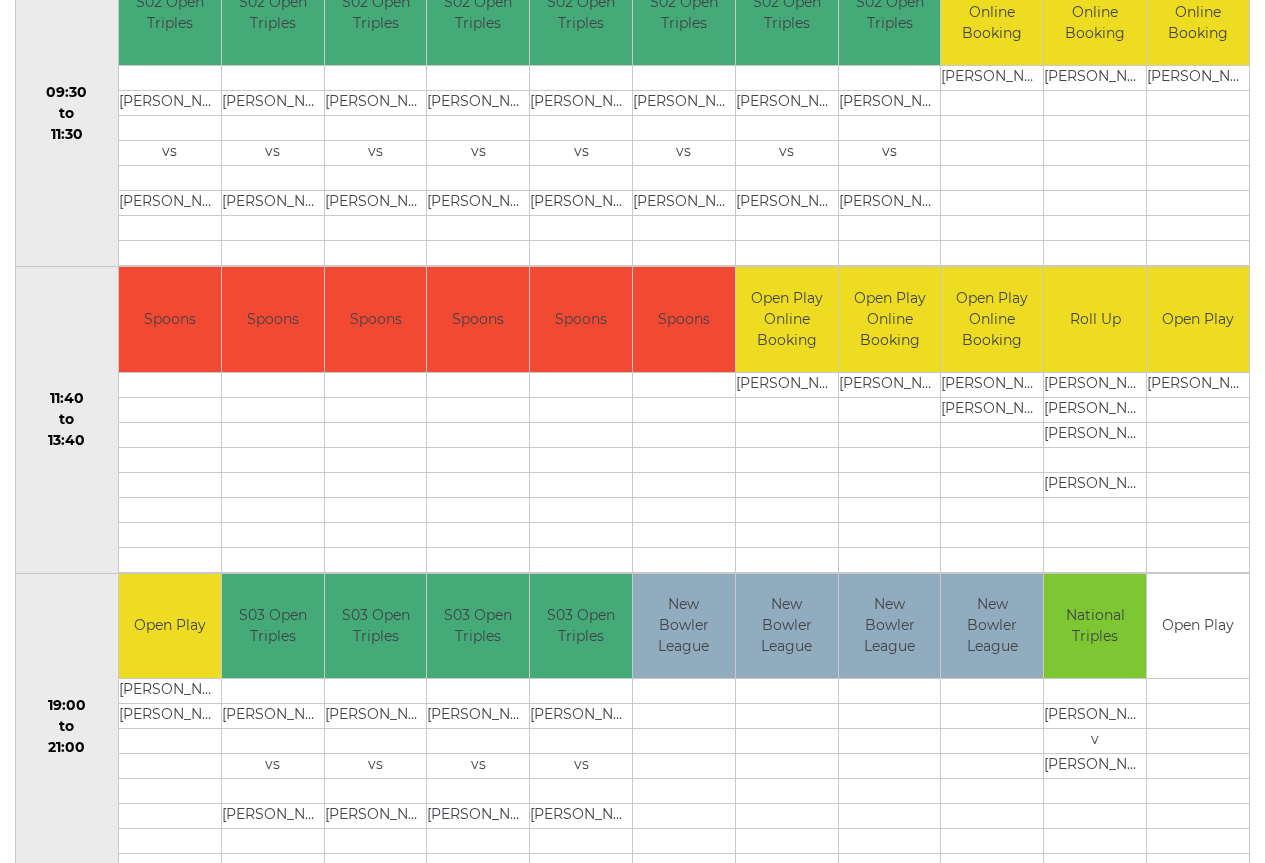 scroll, scrollTop: 809, scrollLeft: 0, axis: vertical 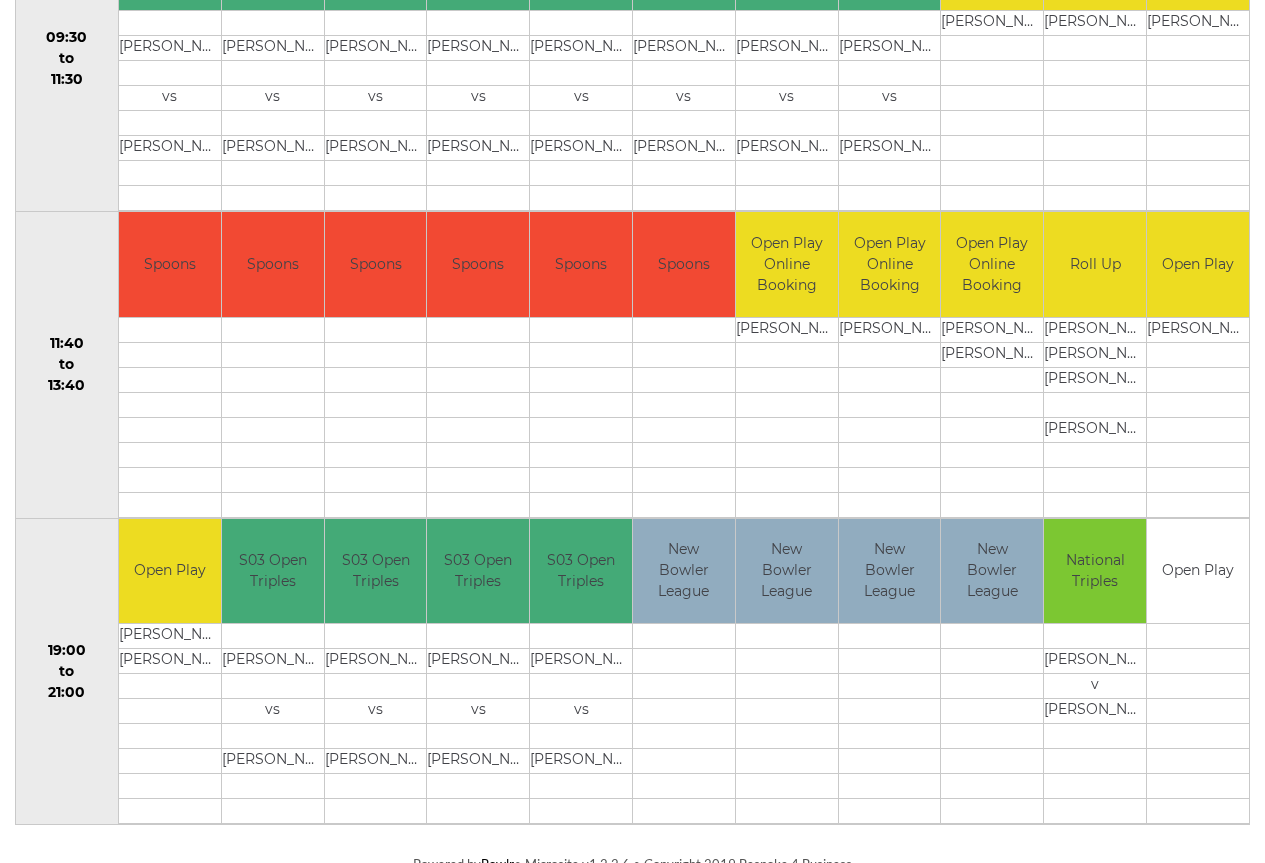 click on "Bowls Club Diary
[DATE]
Choose date
[DATE]
Previous
Next
Time/Rink
1
2
3
4
5
6
7
8
9
10
11
08:30 to 09:25
Book slot 09:30" at bounding box center [632, 92] 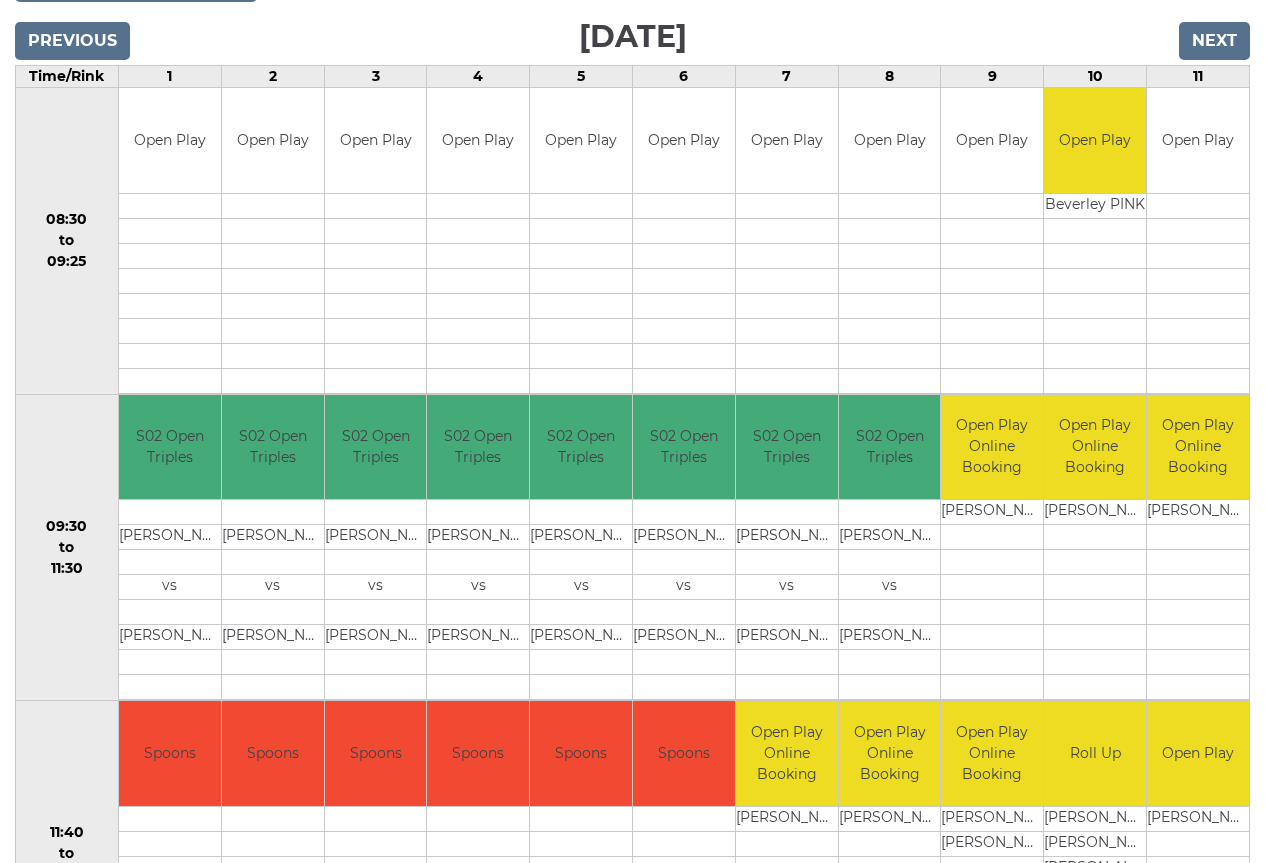 scroll, scrollTop: 0, scrollLeft: 0, axis: both 